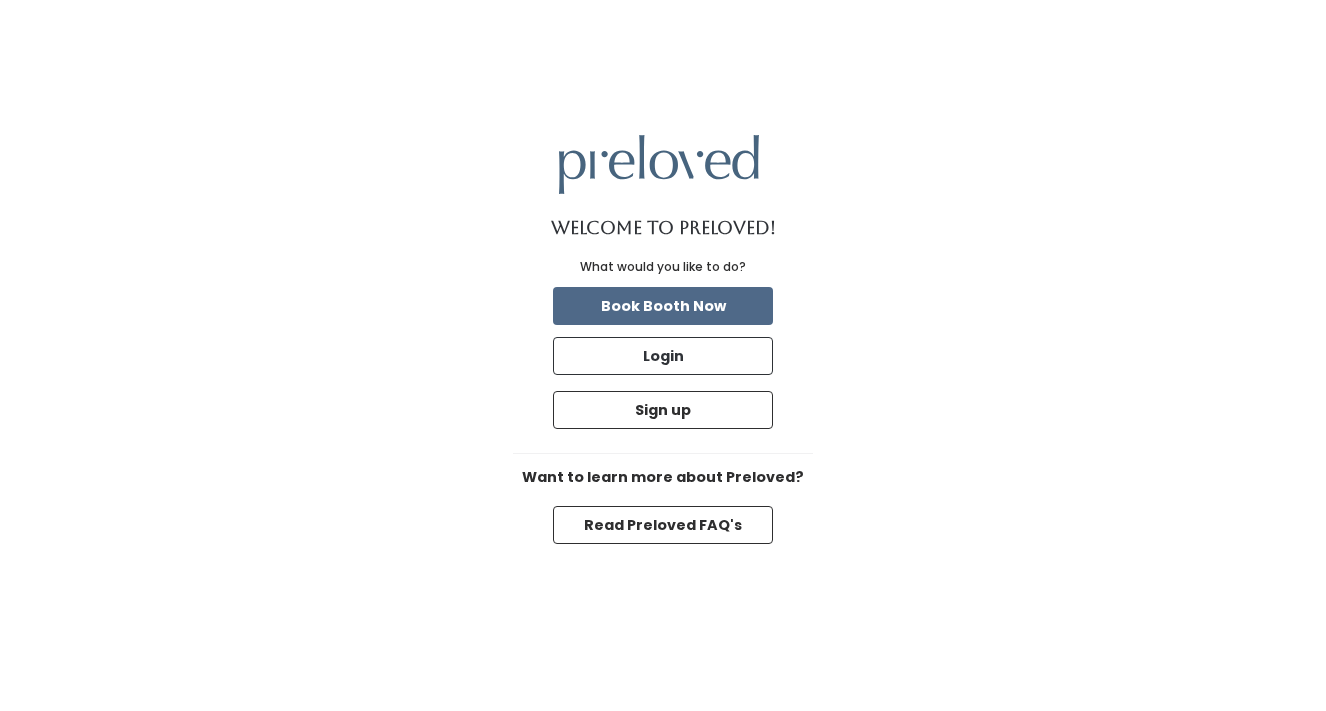 scroll, scrollTop: 0, scrollLeft: 0, axis: both 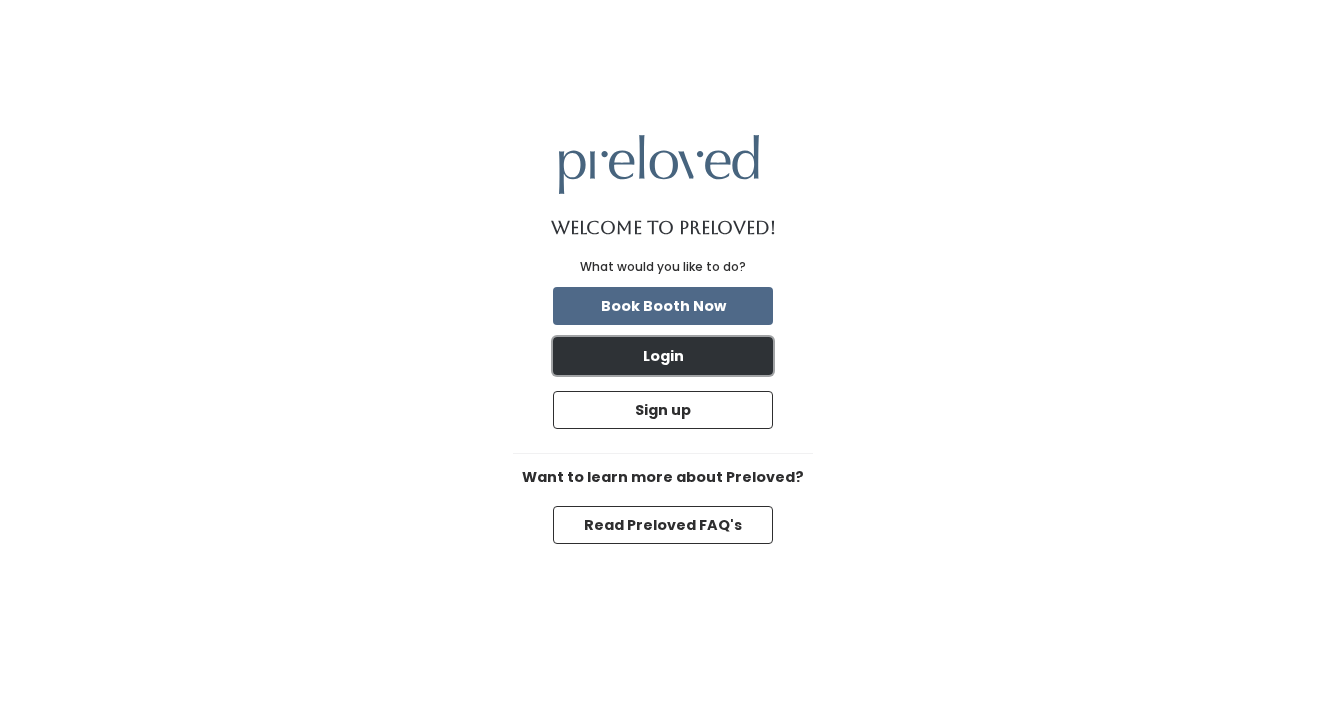 click on "Login" at bounding box center (663, 356) 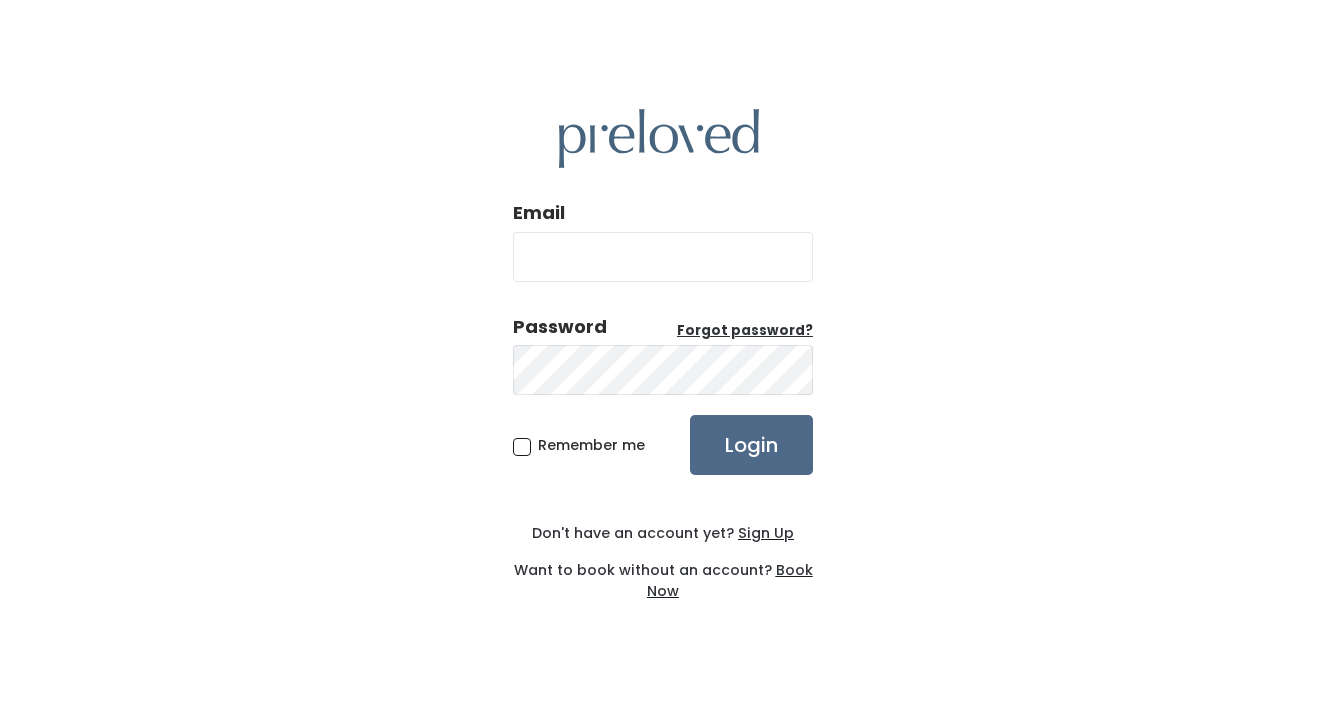 scroll, scrollTop: 0, scrollLeft: 0, axis: both 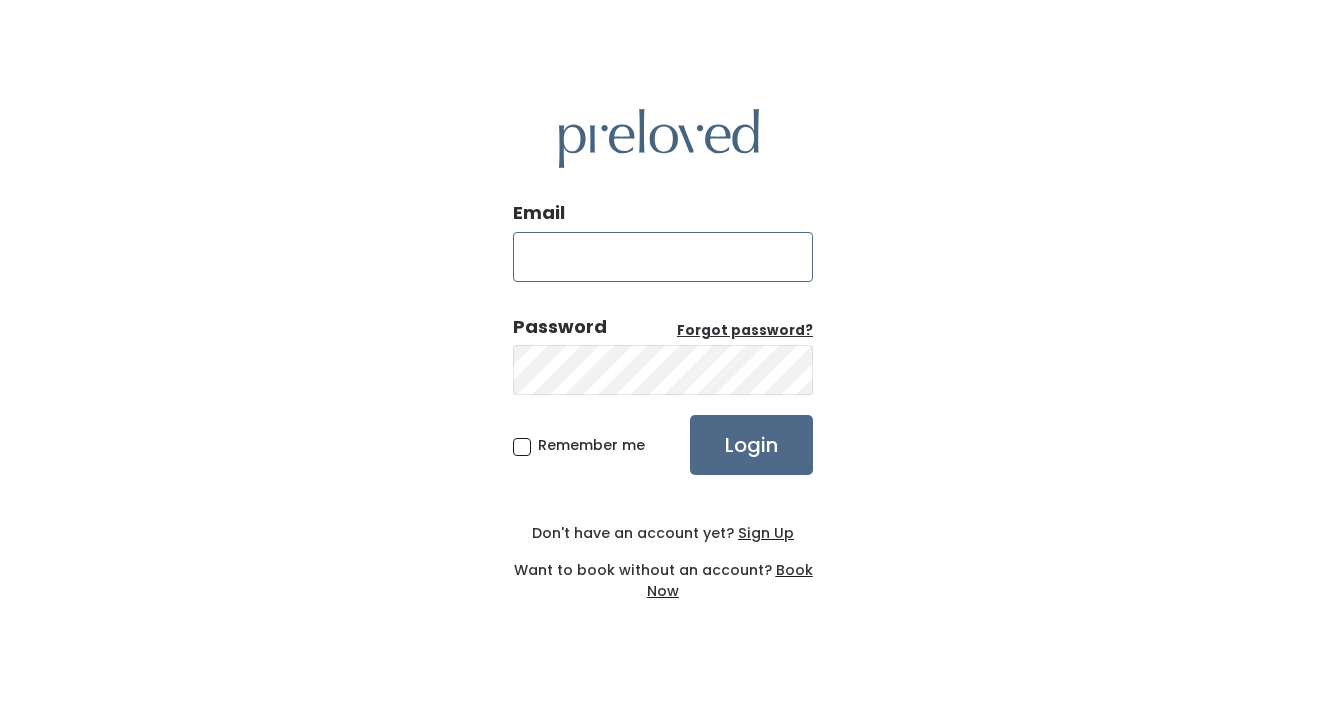 type on "skwiegman@gmail.com" 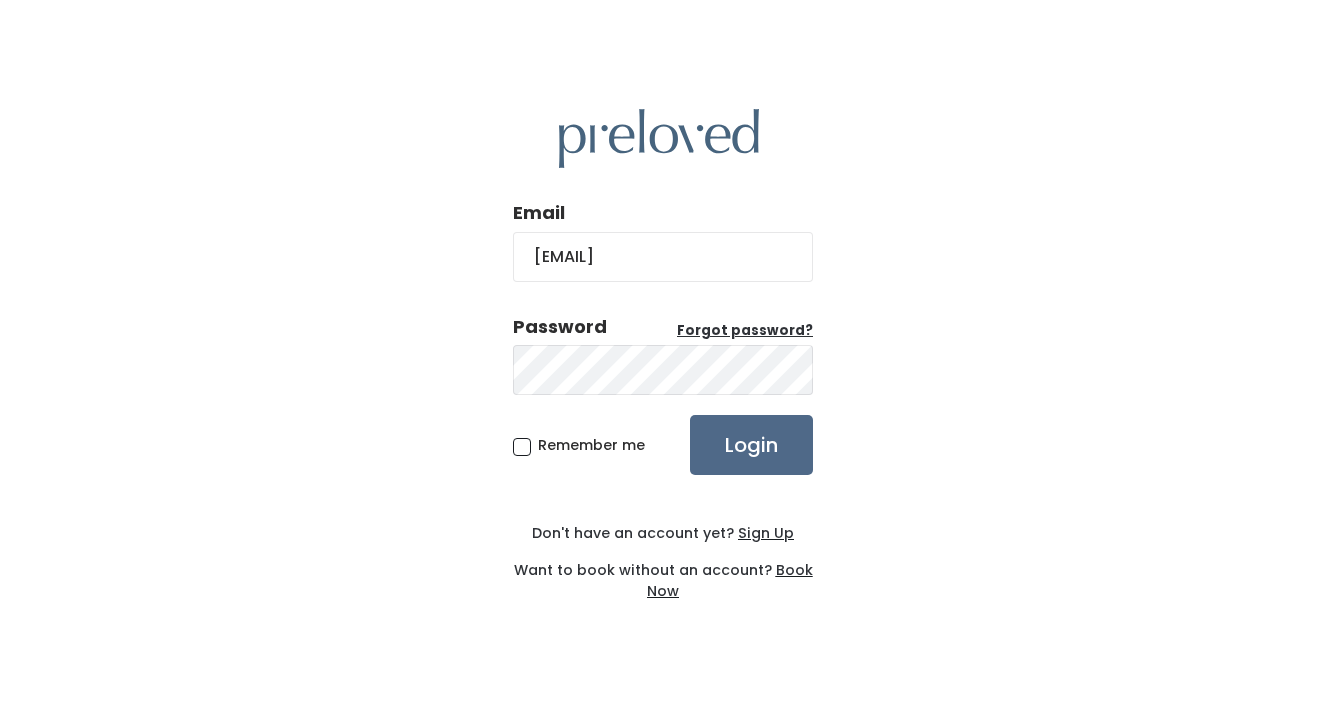 click on "Remember me" at bounding box center (591, 445) 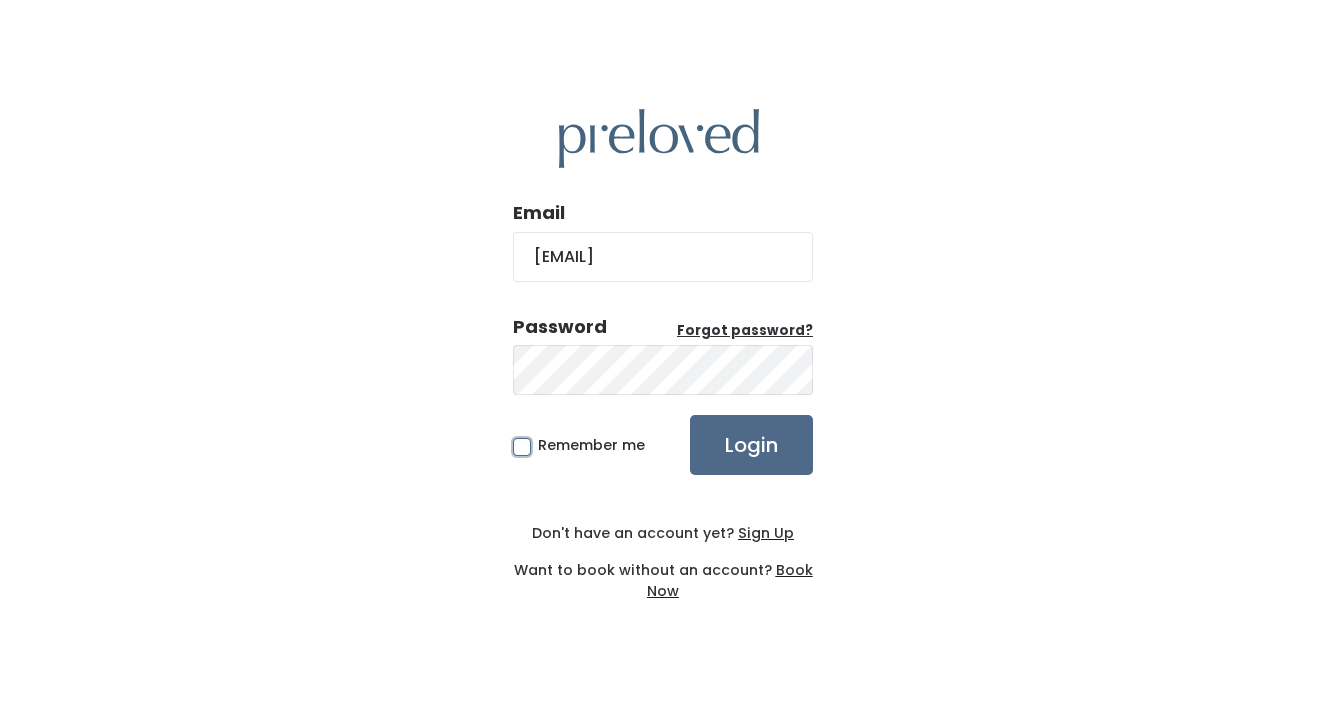 click on "Remember me" at bounding box center (544, 441) 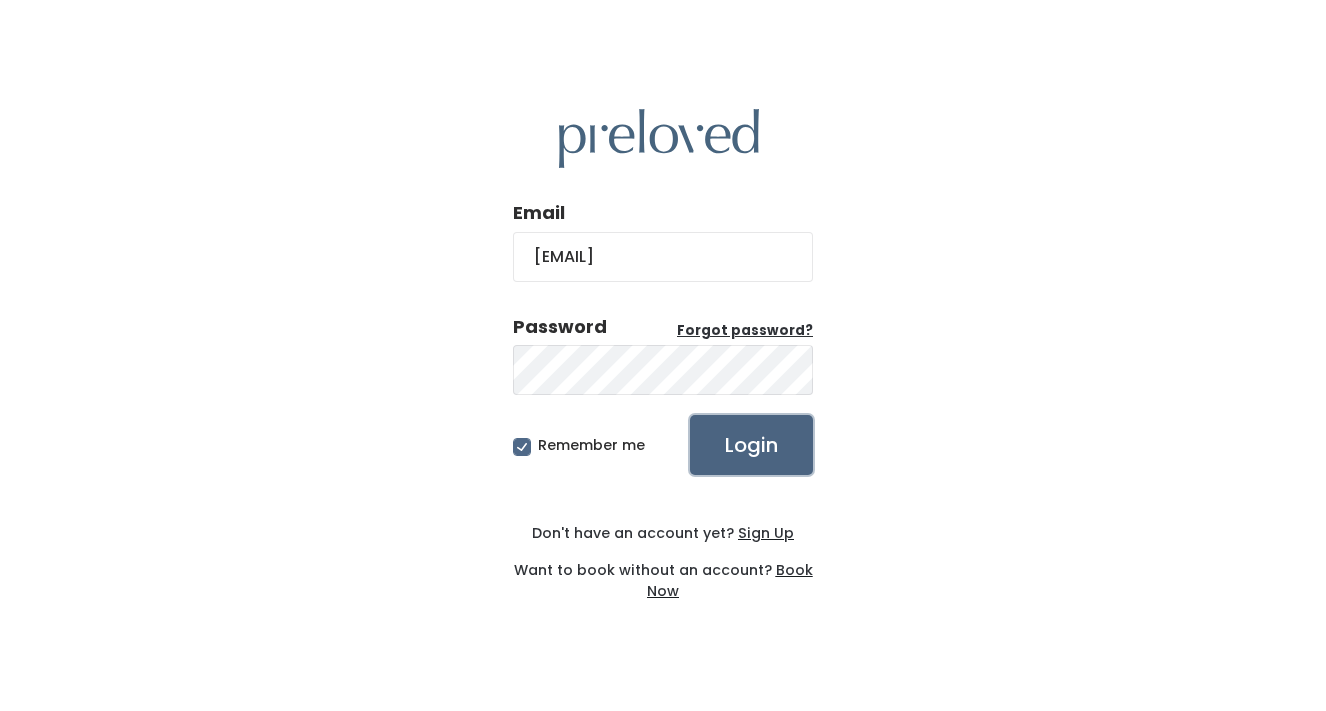click on "Login" at bounding box center (751, 445) 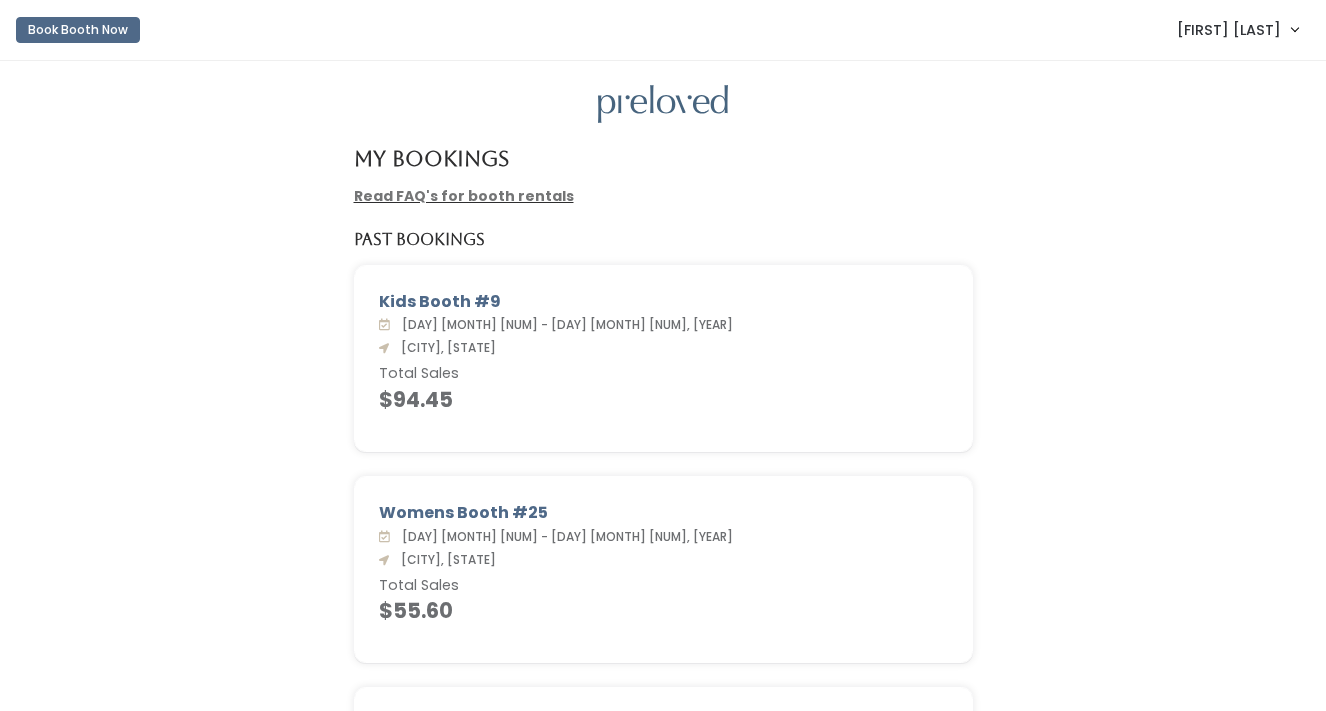 scroll, scrollTop: 0, scrollLeft: 0, axis: both 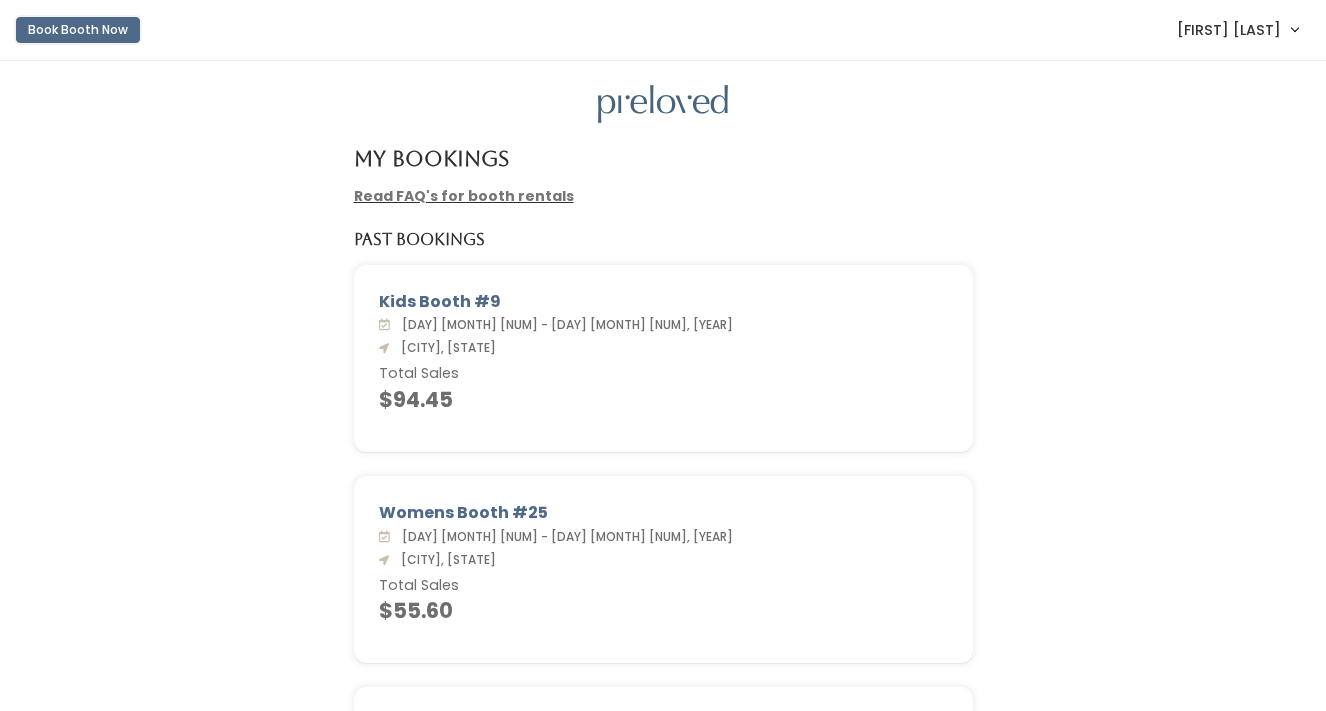 click on "Book Booth Now" at bounding box center [78, 30] 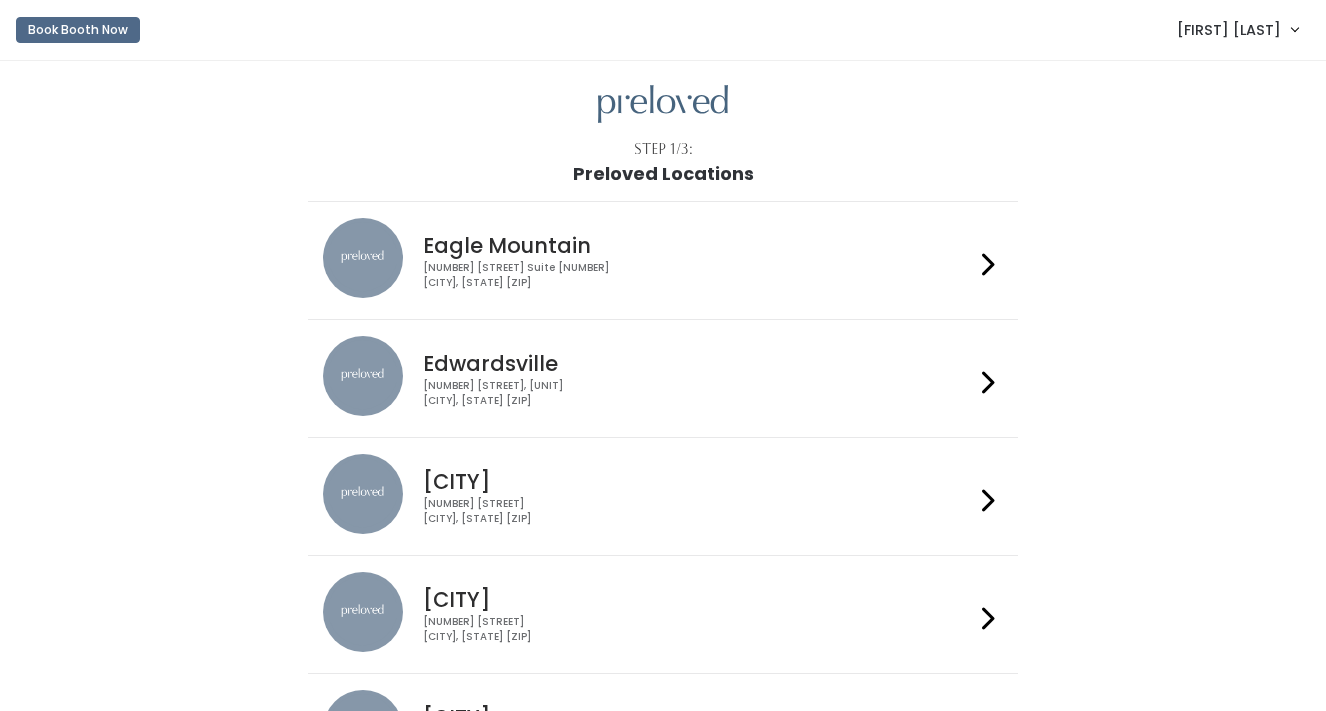scroll, scrollTop: 0, scrollLeft: 0, axis: both 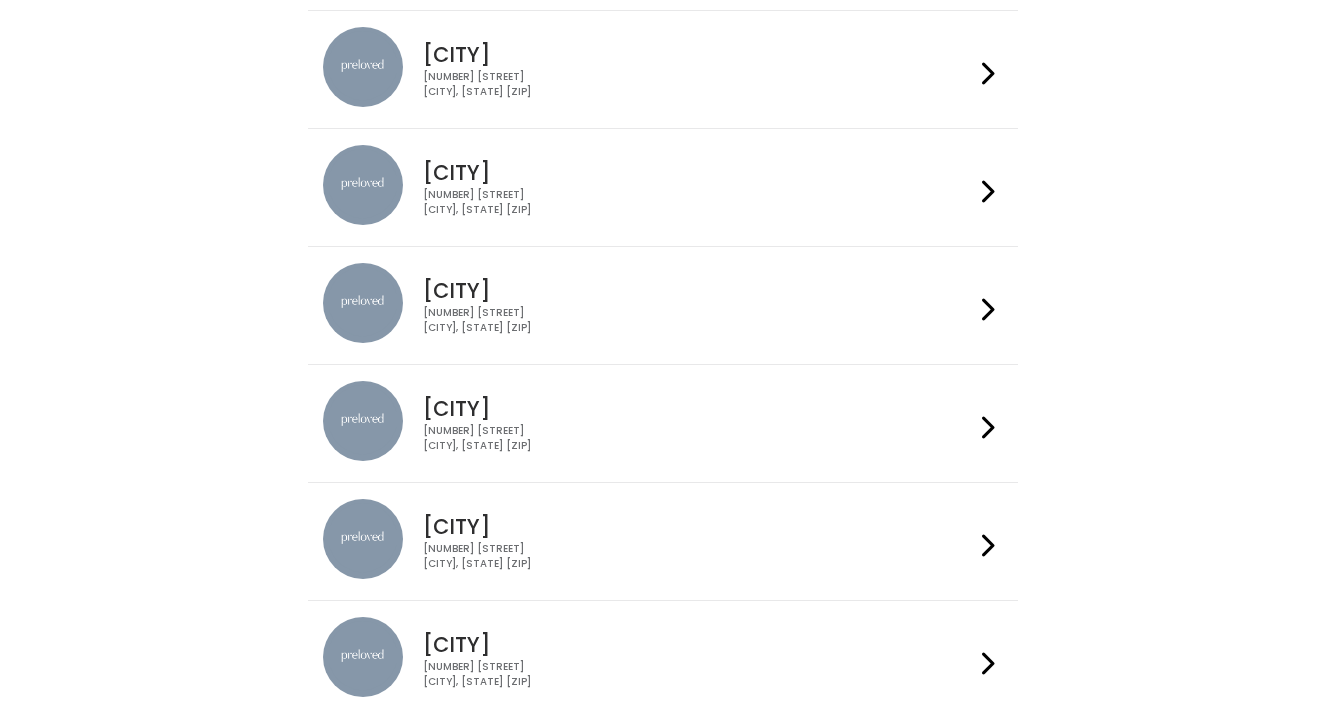 click on "[NUMBER] [STREET]
[CITY], [STATE] [ZIP]" at bounding box center (698, 84) 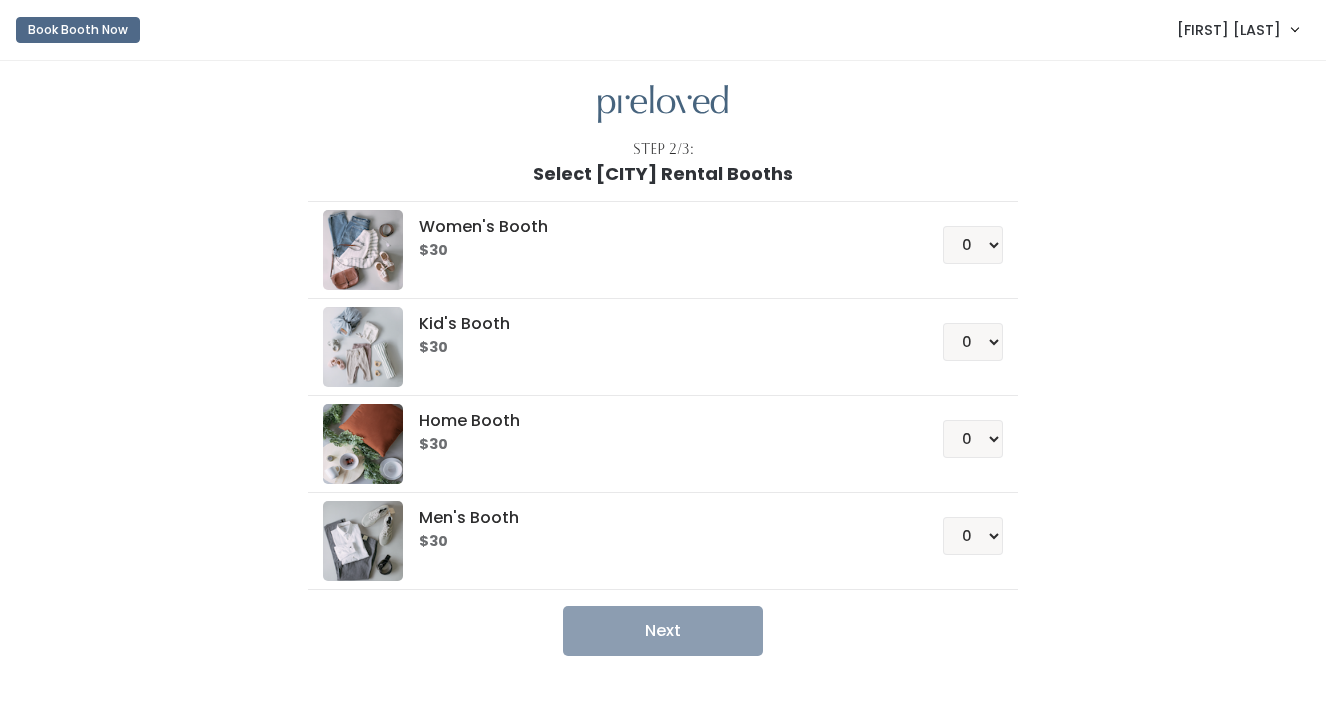 scroll, scrollTop: 0, scrollLeft: 0, axis: both 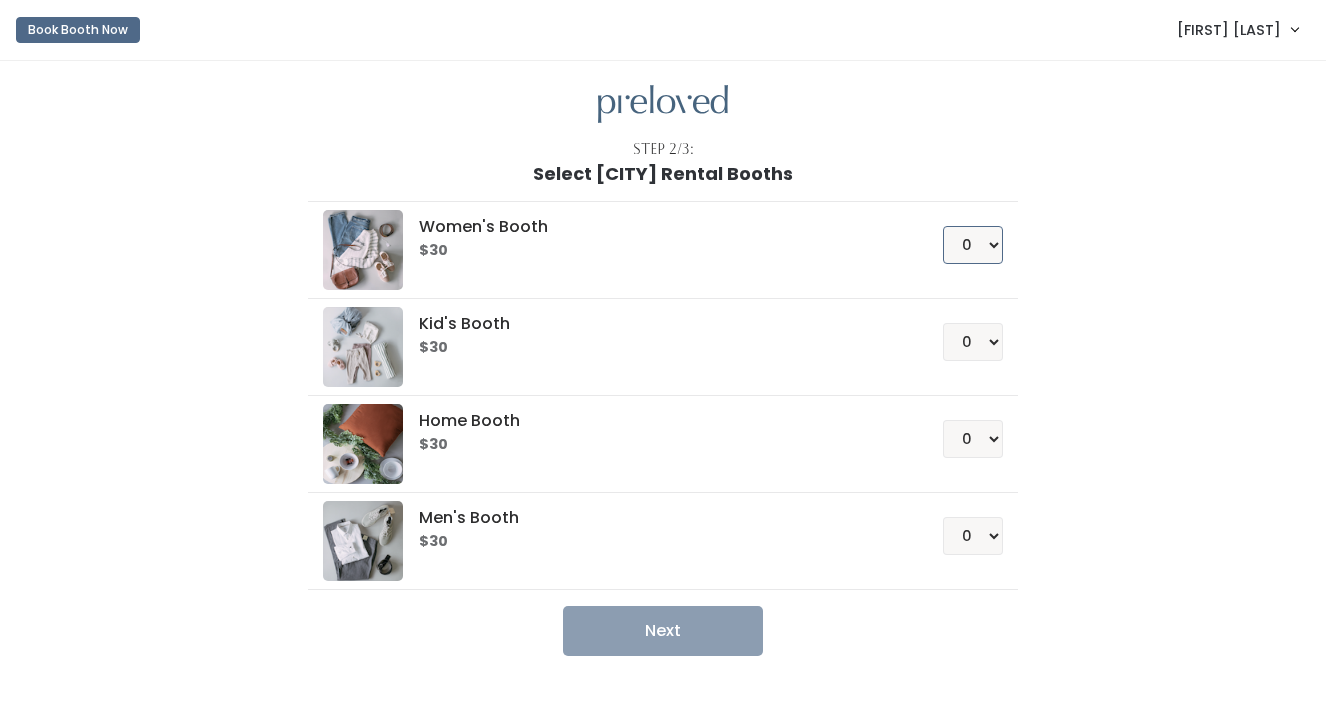 click on "0
1
2
3
4" at bounding box center [973, 245] 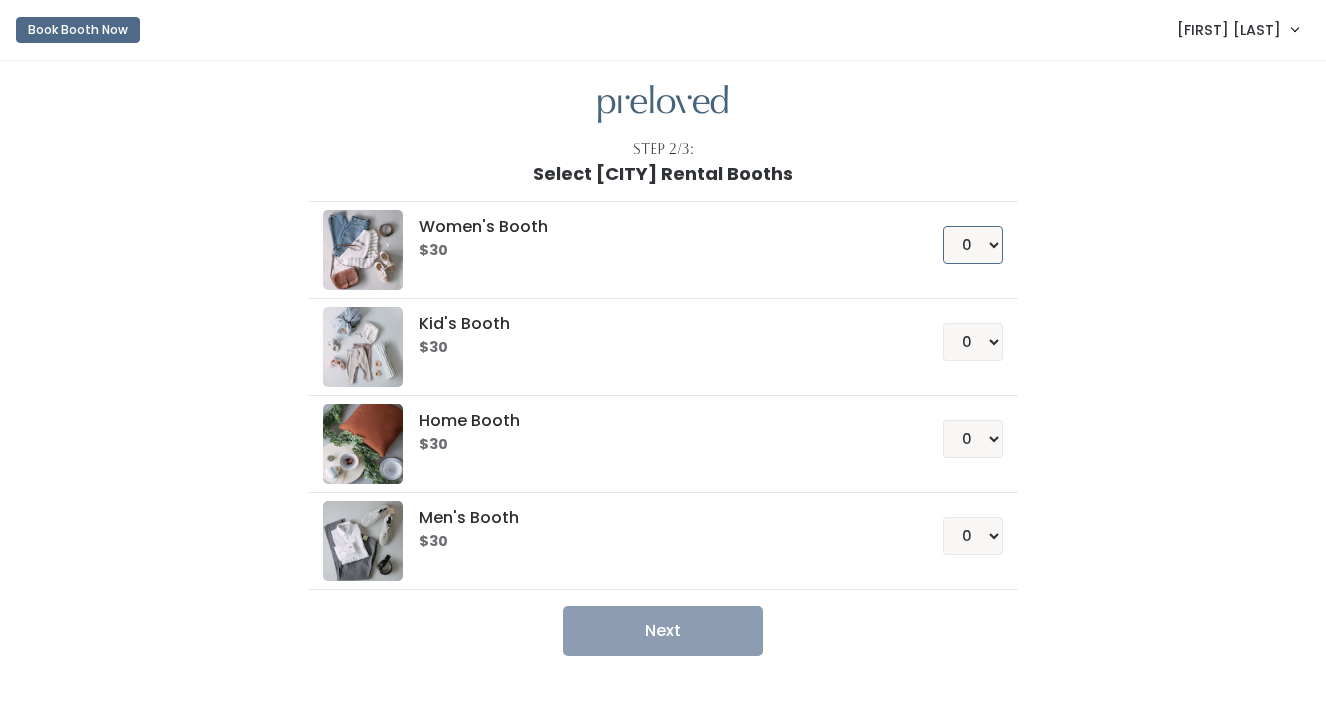select on "1" 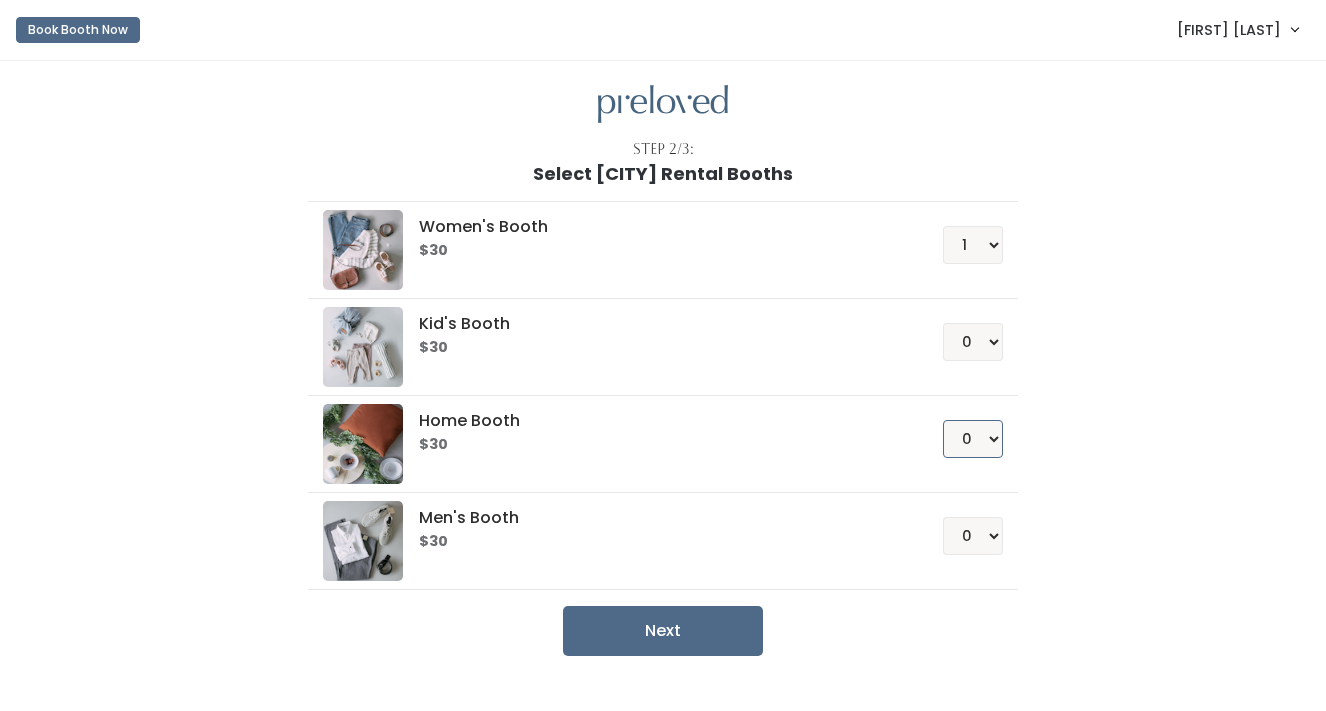 click on "0
1
2
3
4" at bounding box center [973, 439] 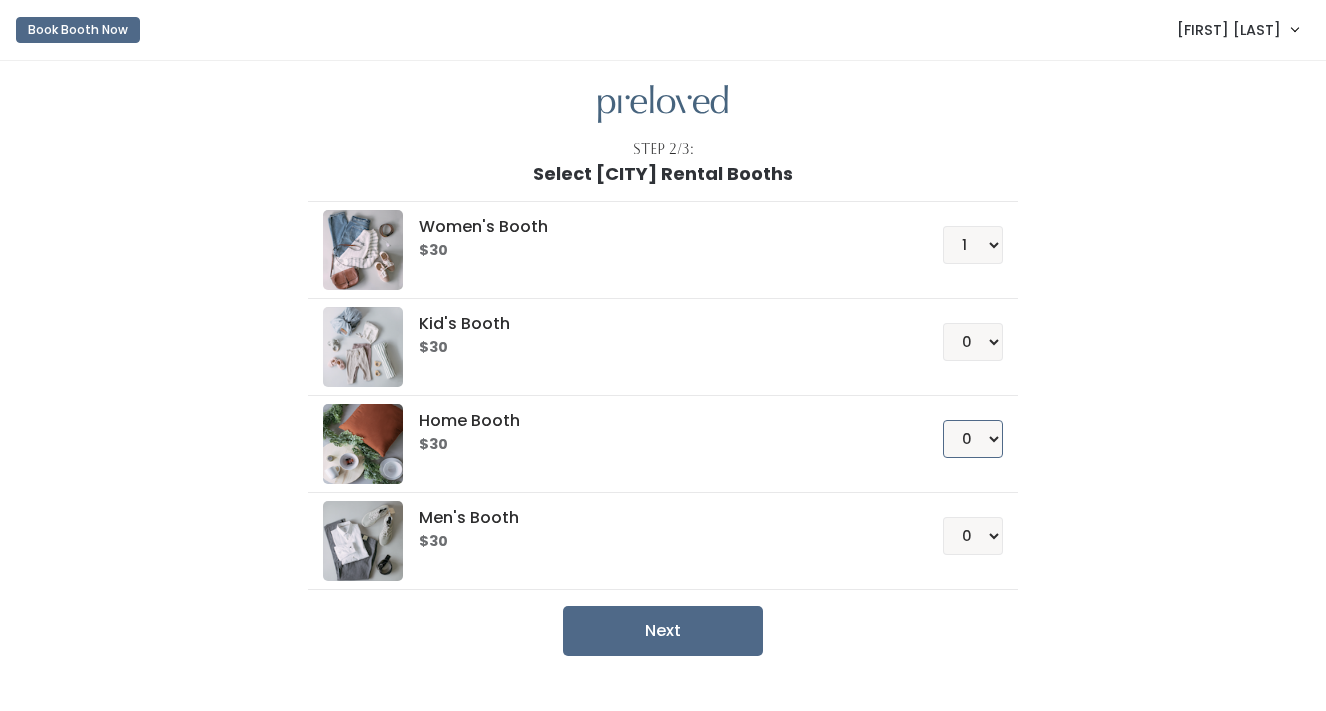 select on "1" 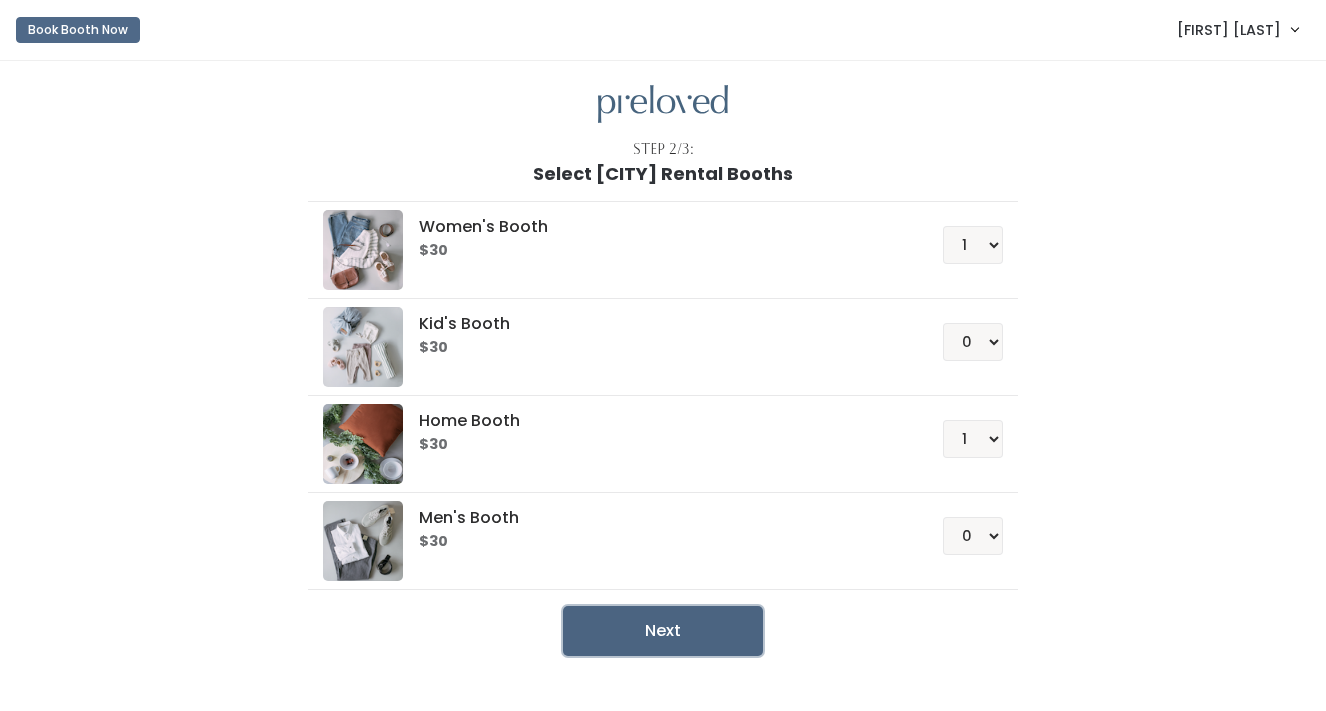 click on "Next" at bounding box center (663, 631) 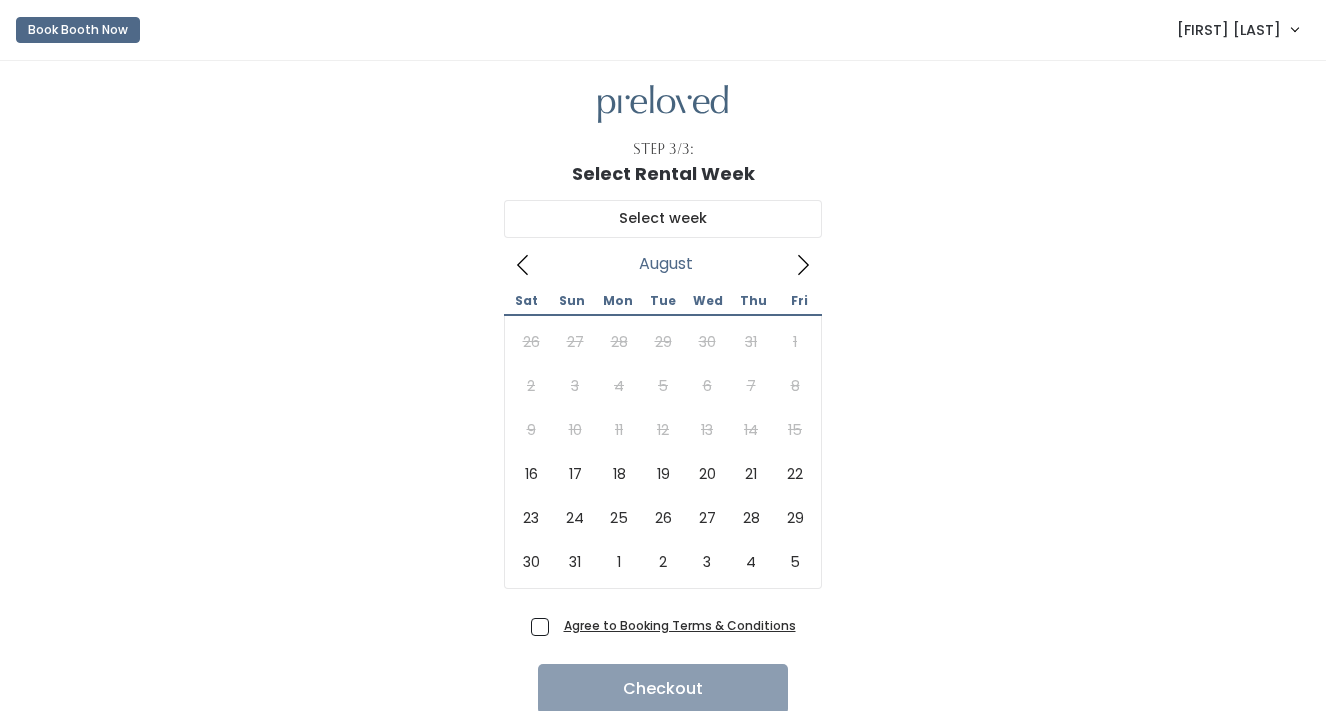 scroll, scrollTop: 0, scrollLeft: 0, axis: both 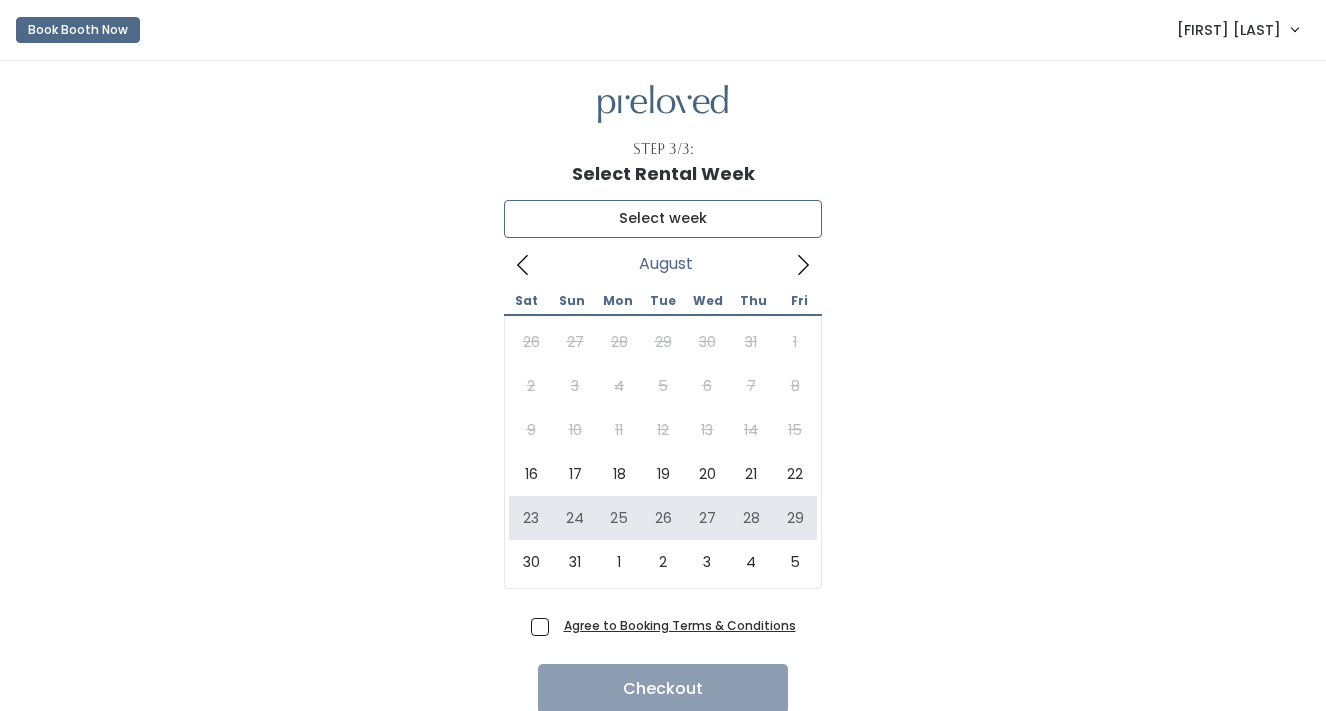 click at bounding box center (663, 219) 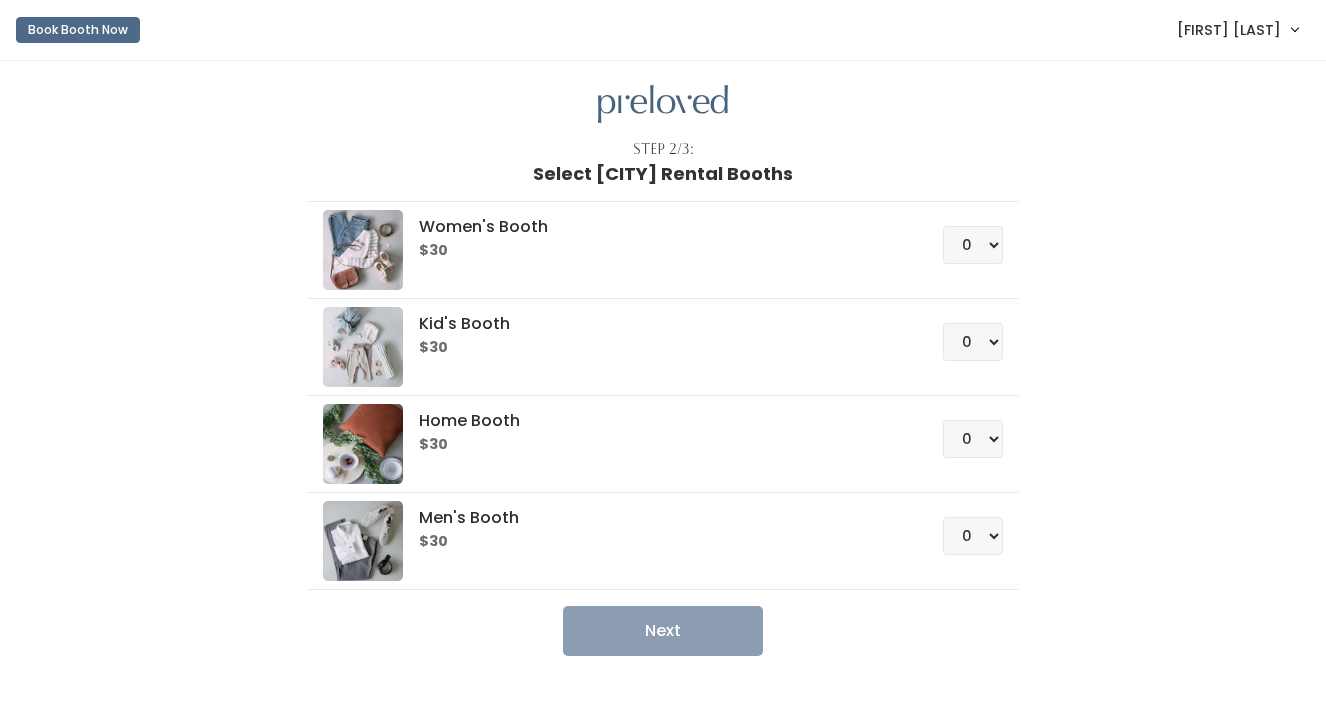 scroll, scrollTop: 0, scrollLeft: 0, axis: both 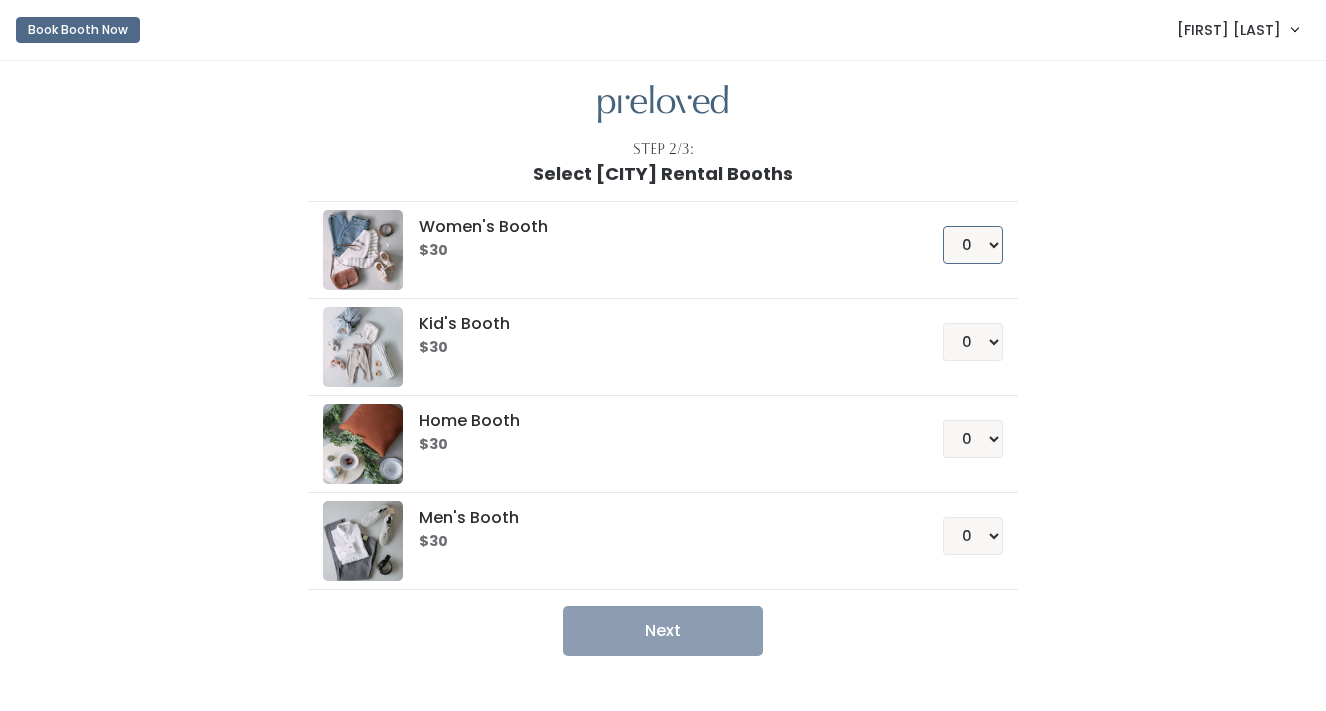 click on "0
1
2
3
4" at bounding box center (973, 245) 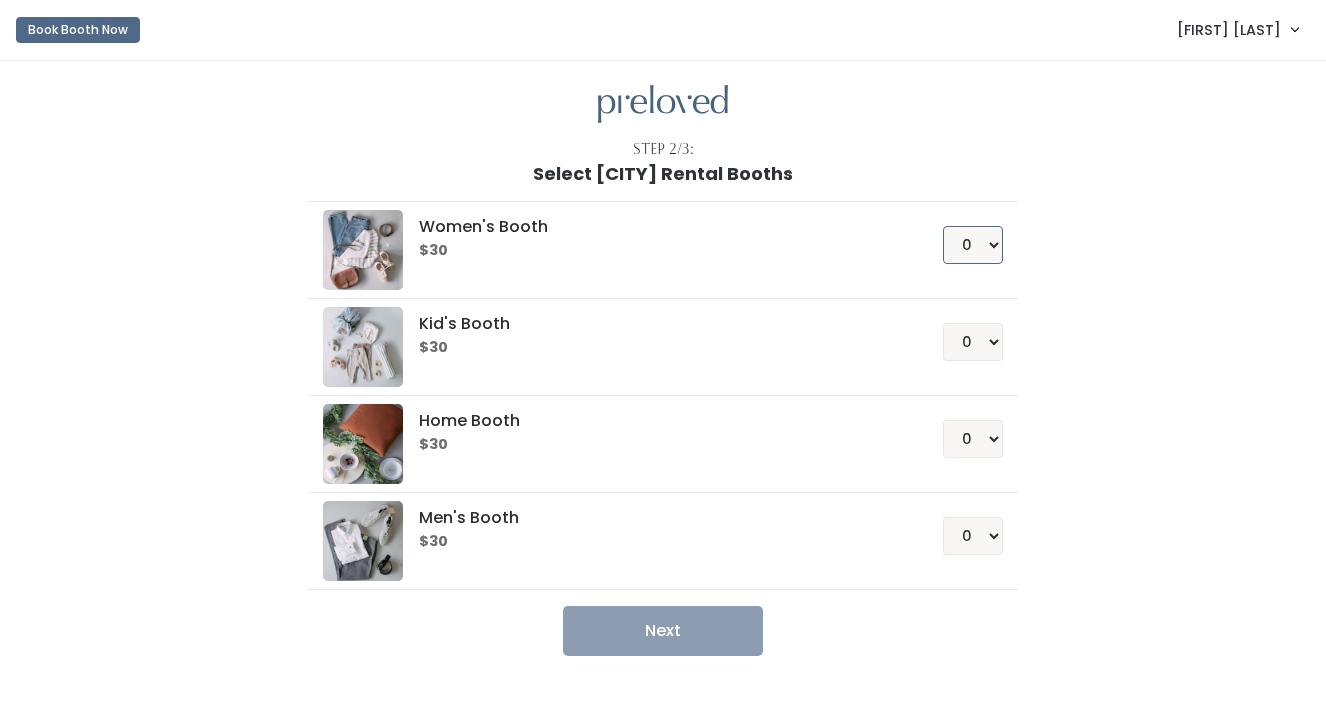 select on "1" 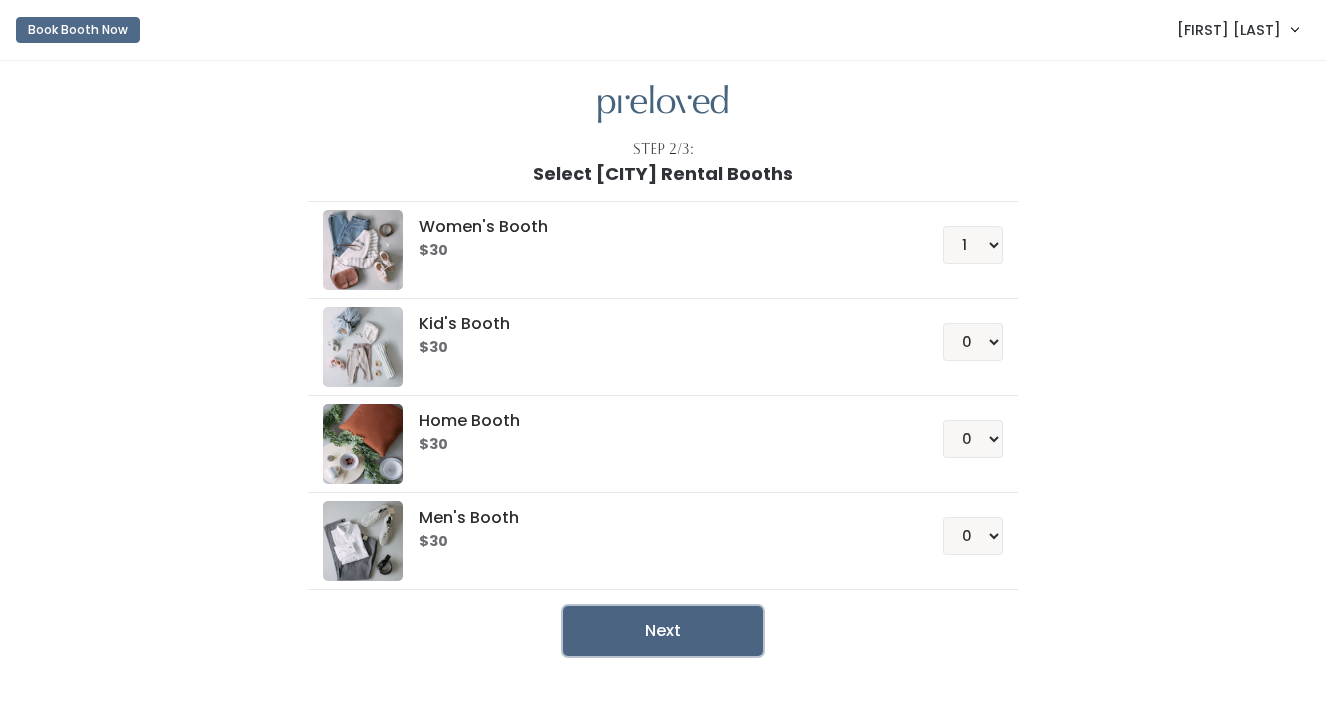 click on "Next" at bounding box center [663, 631] 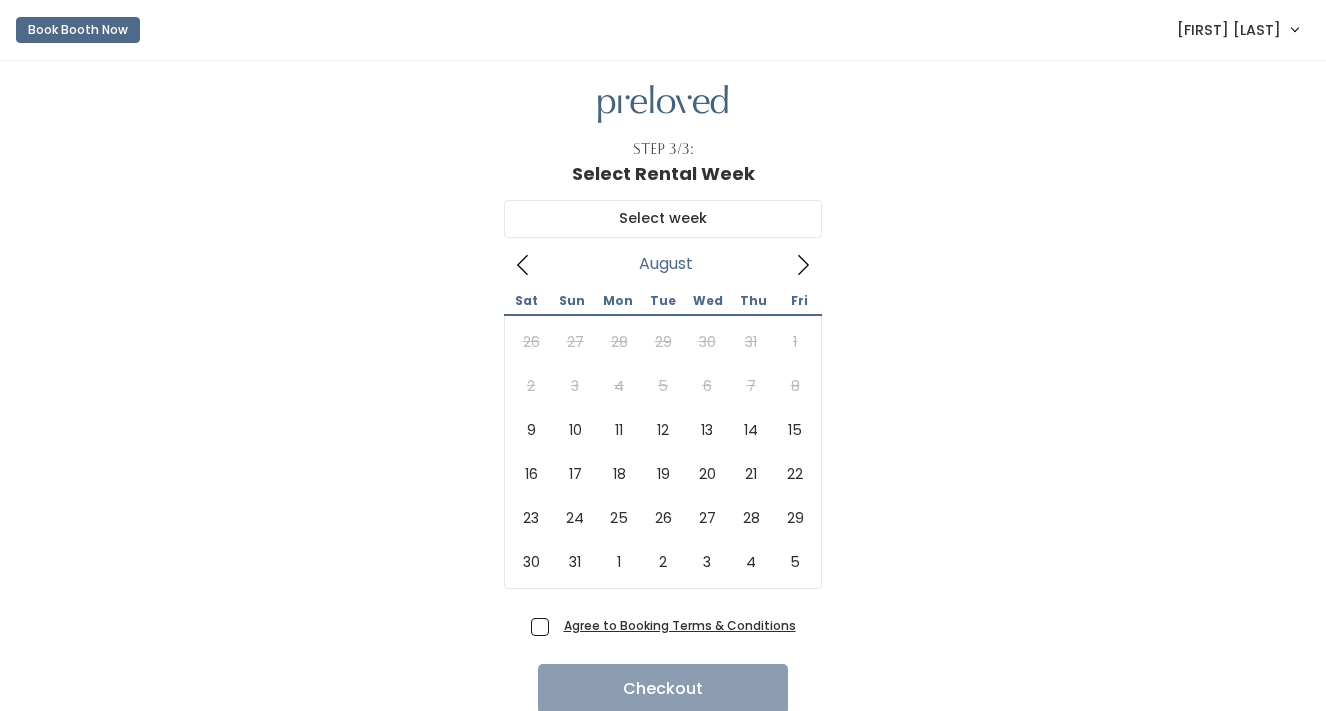 scroll, scrollTop: 0, scrollLeft: 0, axis: both 